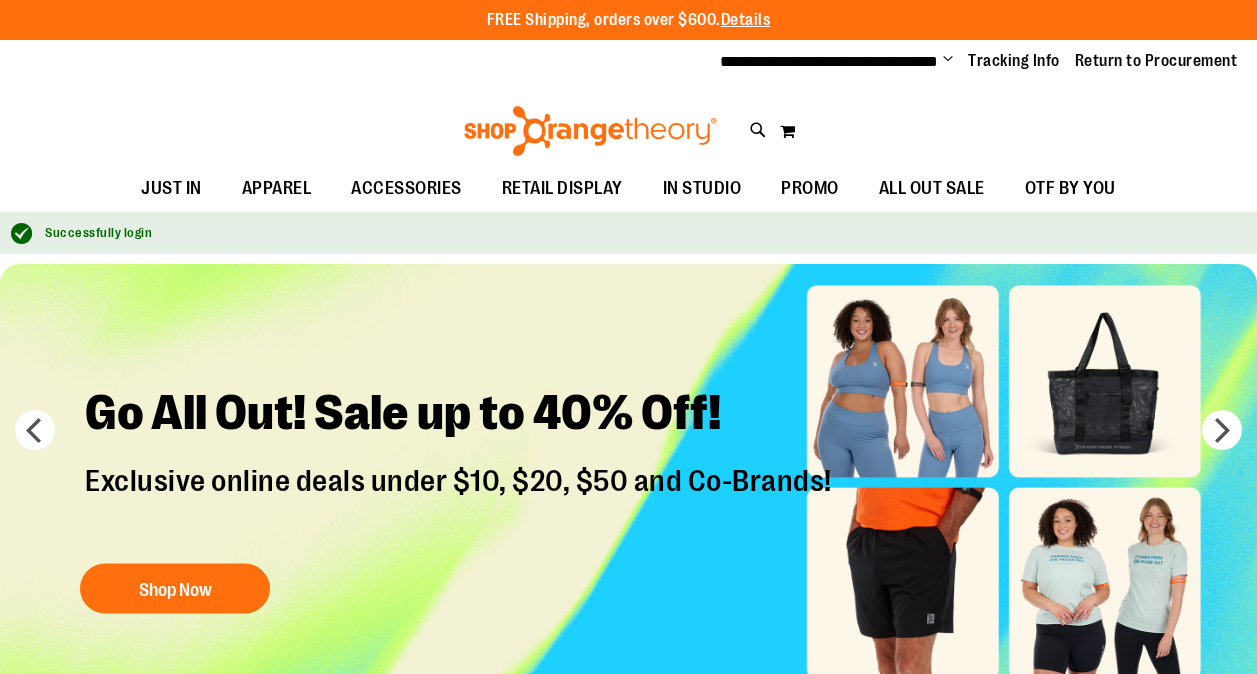 scroll, scrollTop: 0, scrollLeft: 0, axis: both 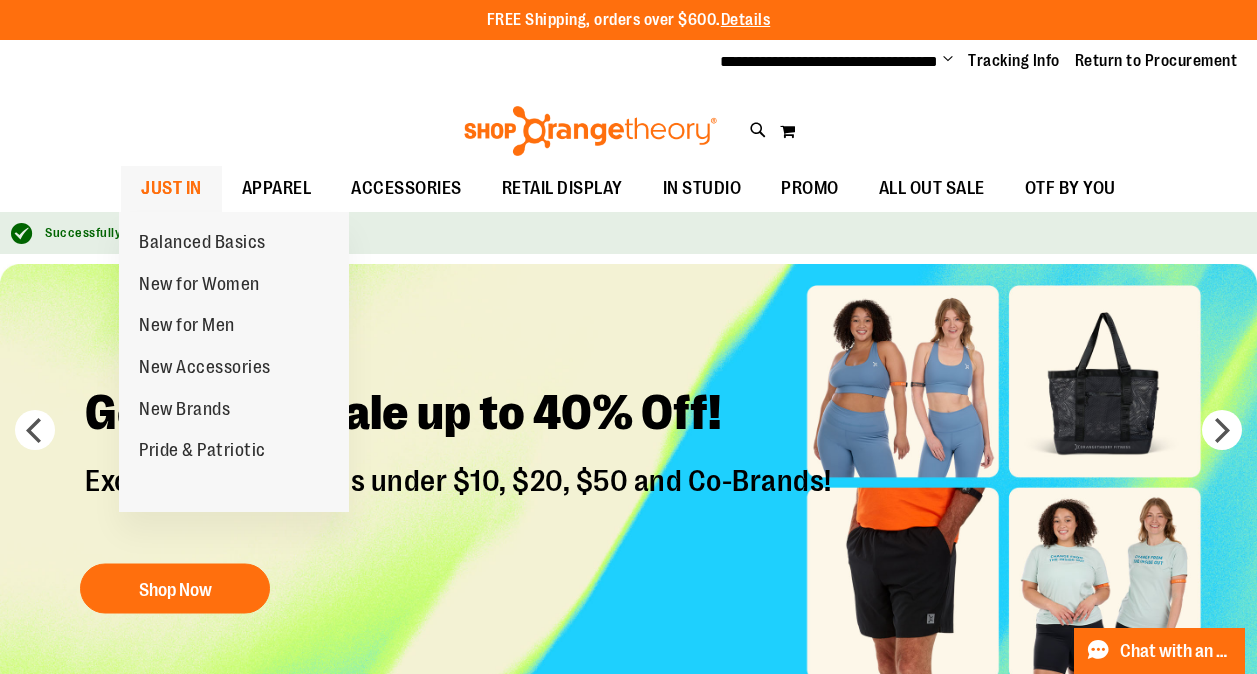 type on "**********" 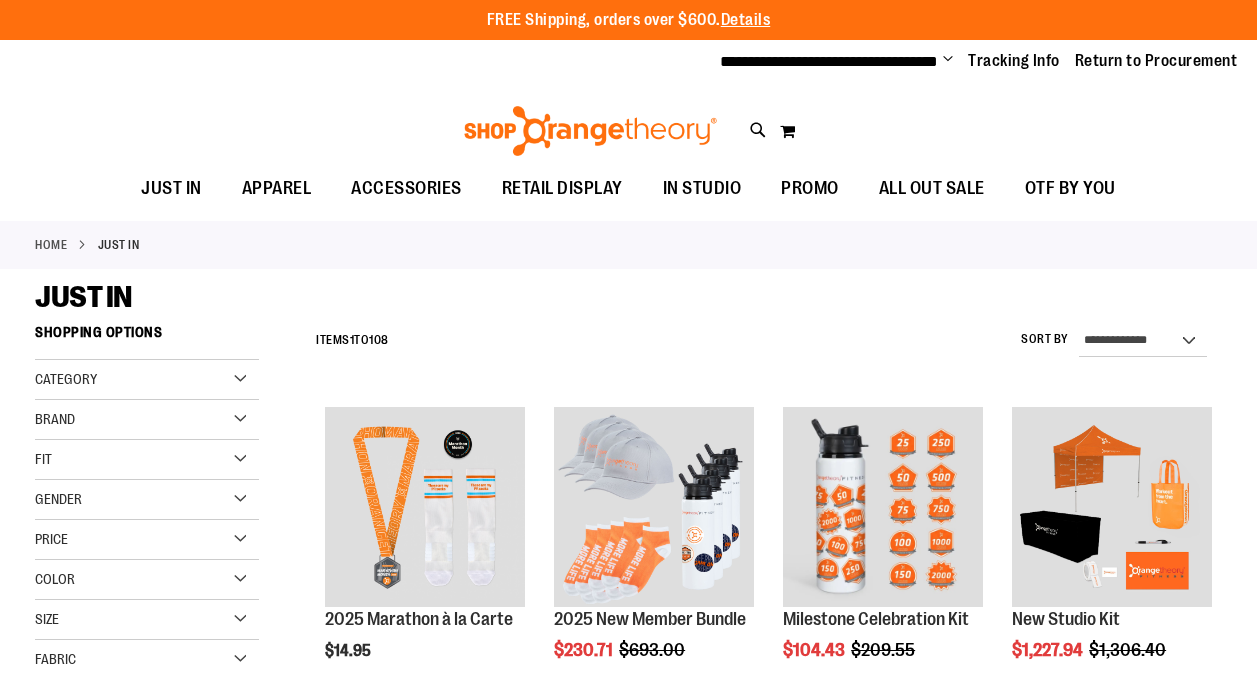 scroll, scrollTop: 0, scrollLeft: 0, axis: both 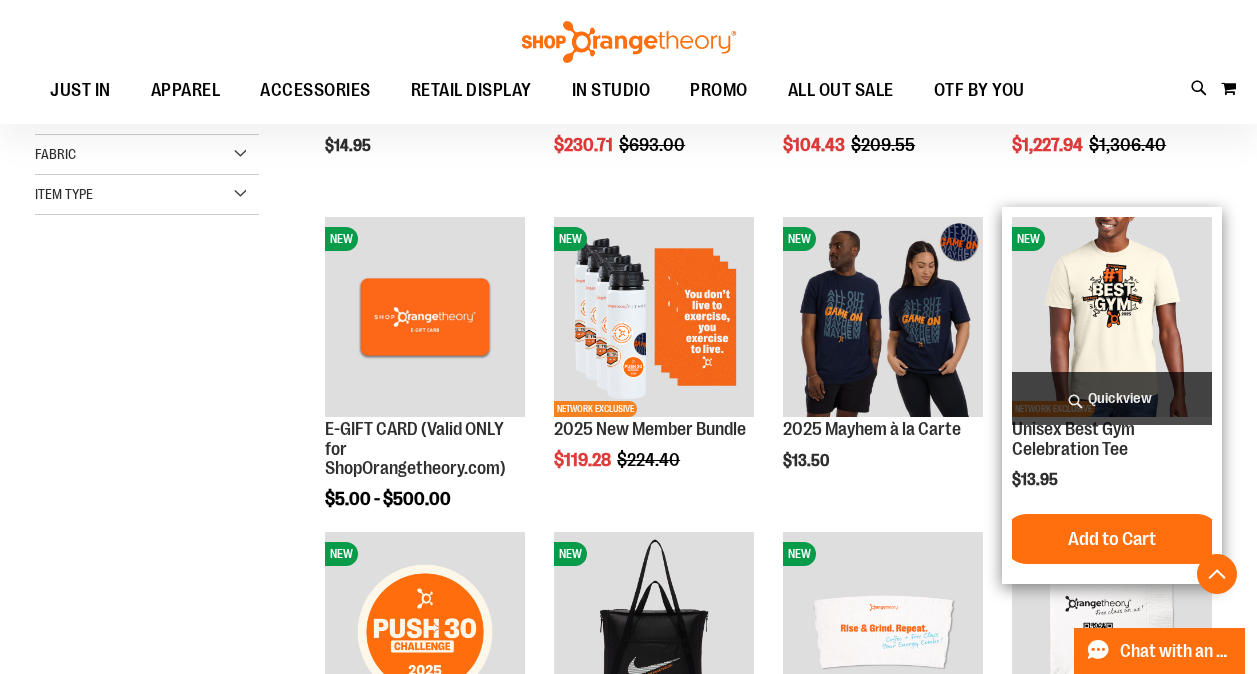 type on "**********" 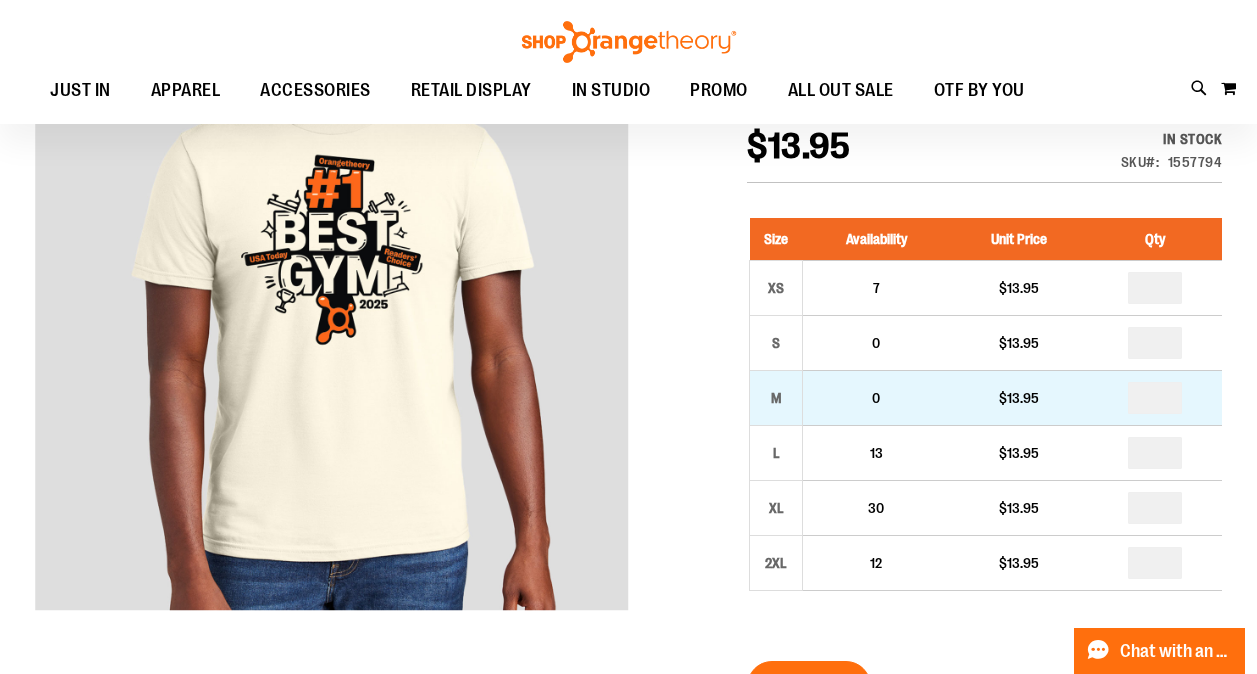 scroll, scrollTop: 270, scrollLeft: 0, axis: vertical 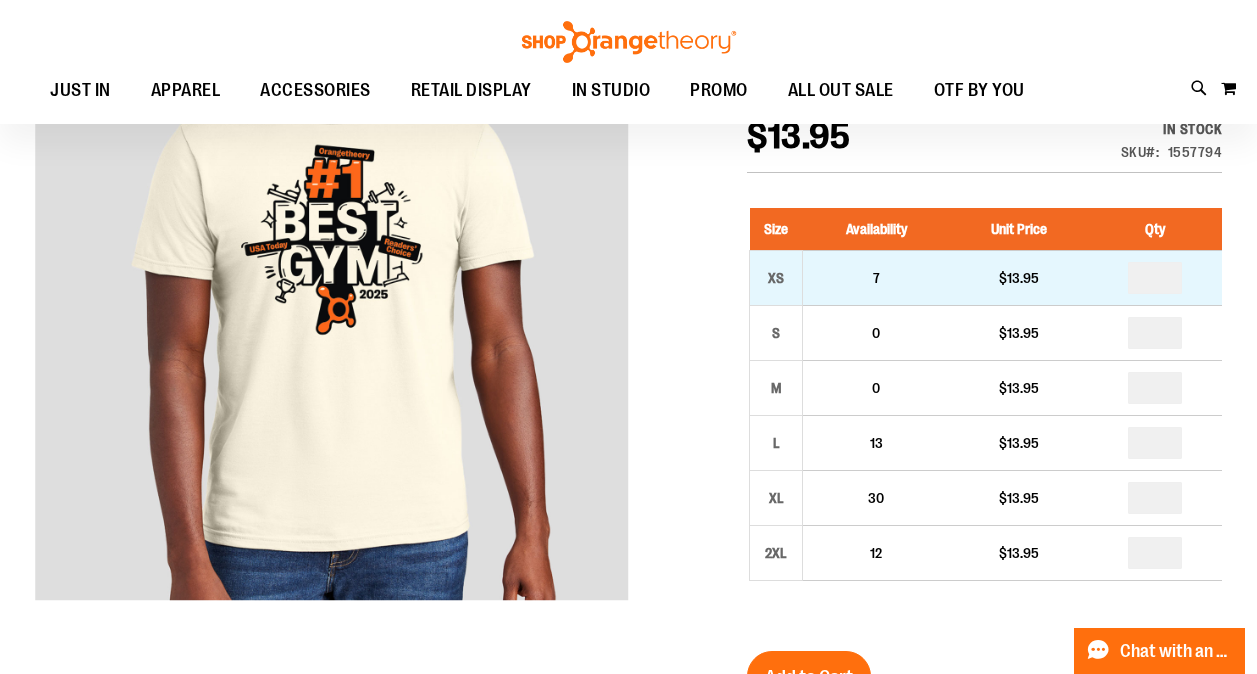 type on "**********" 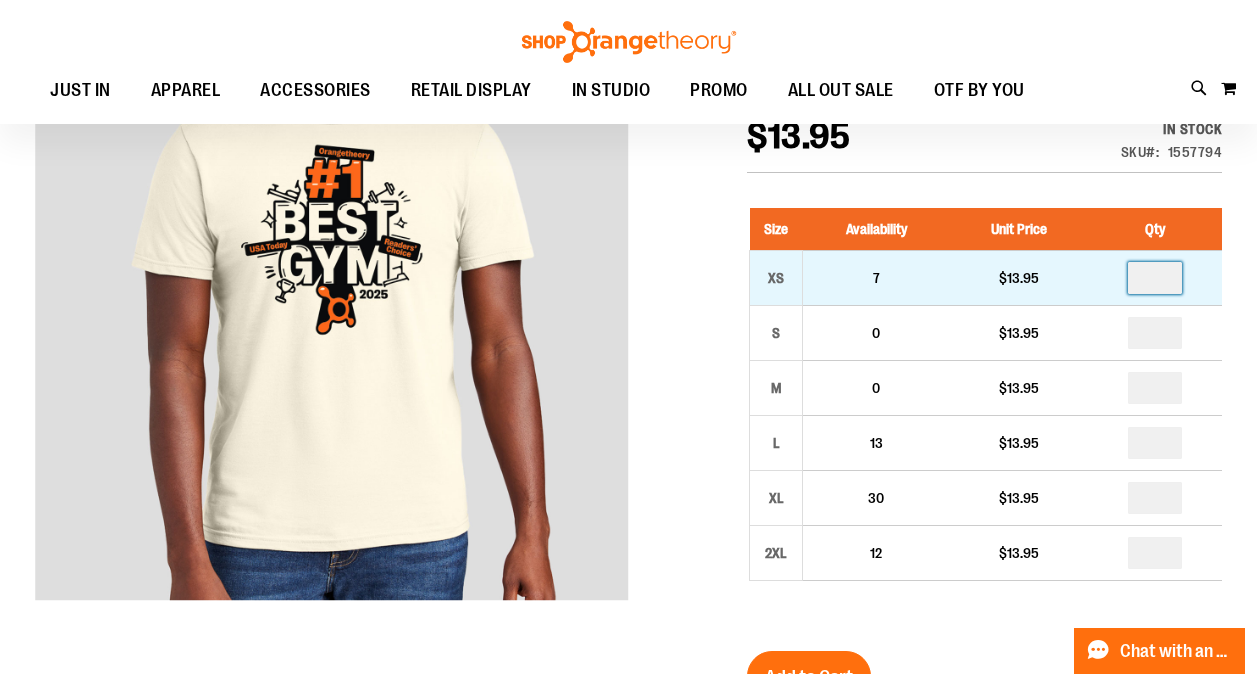 click at bounding box center [1155, 278] 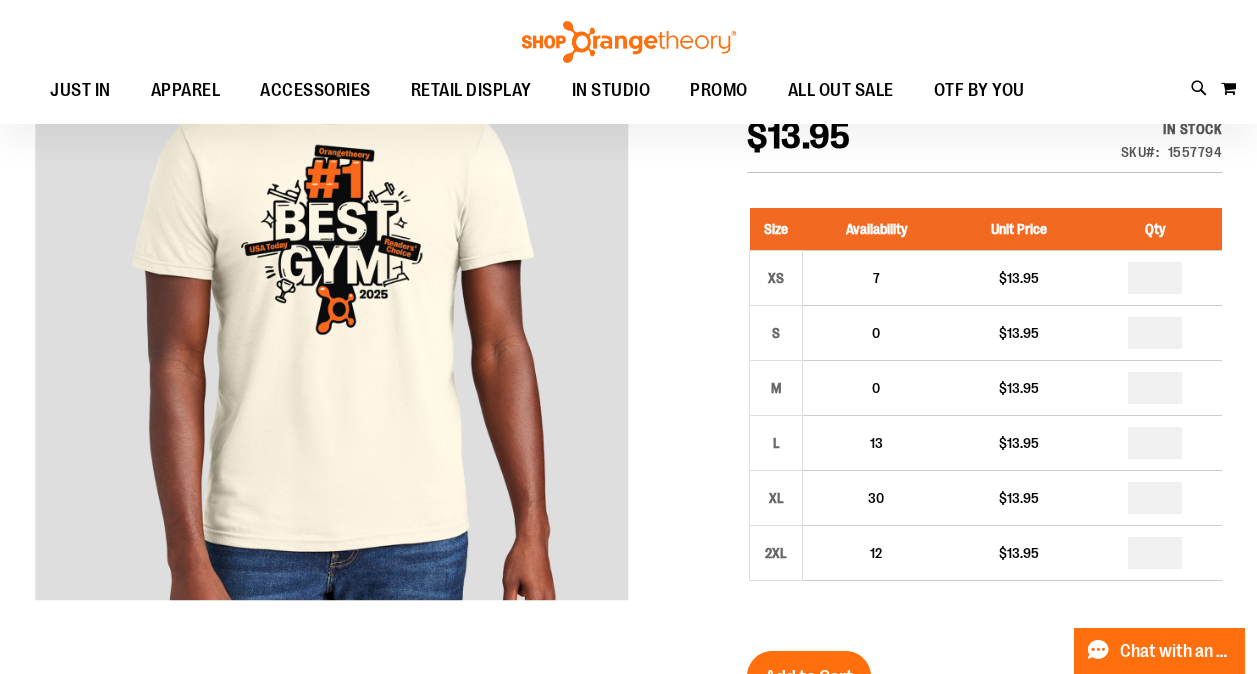 type on "*" 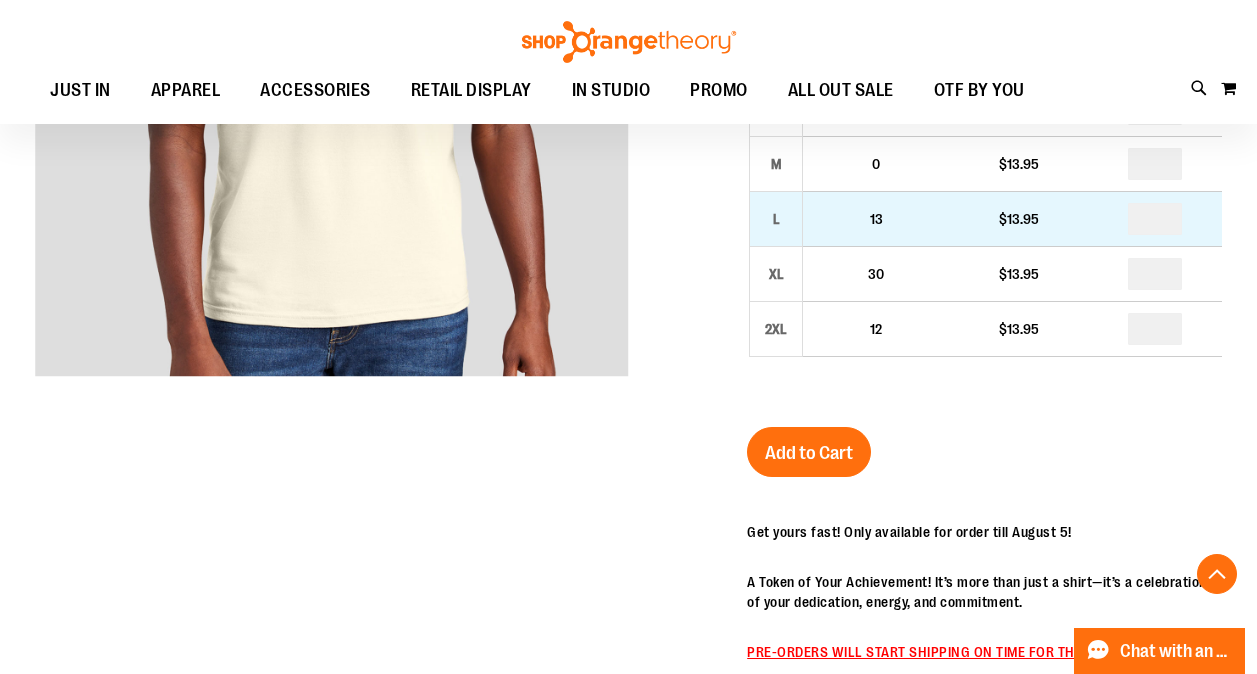 scroll, scrollTop: 495, scrollLeft: 0, axis: vertical 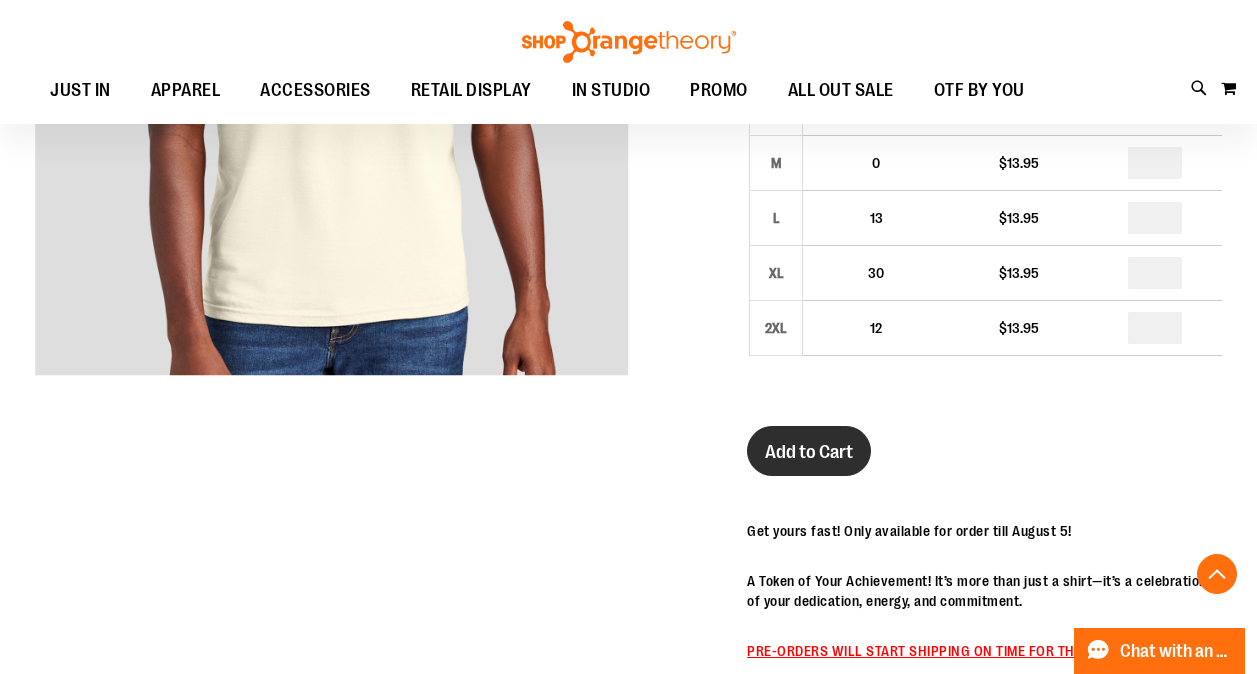 click on "Add to Cart" at bounding box center [809, 452] 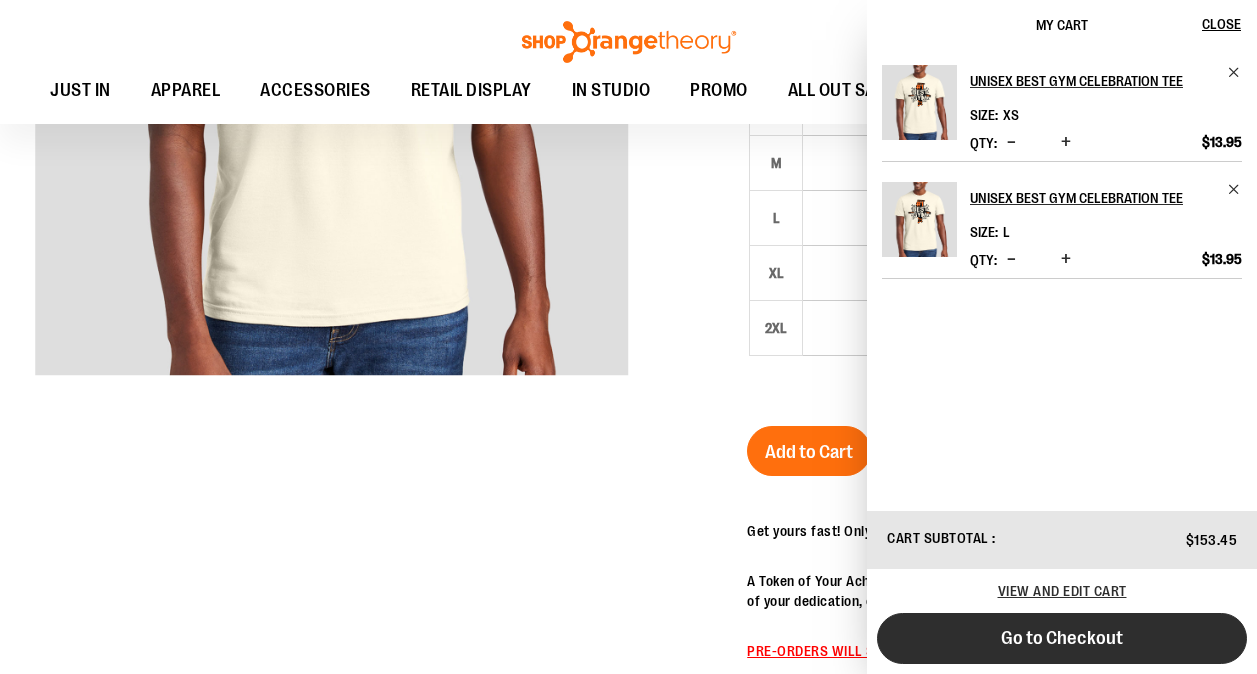 click on "Go to Checkout" at bounding box center [1062, 638] 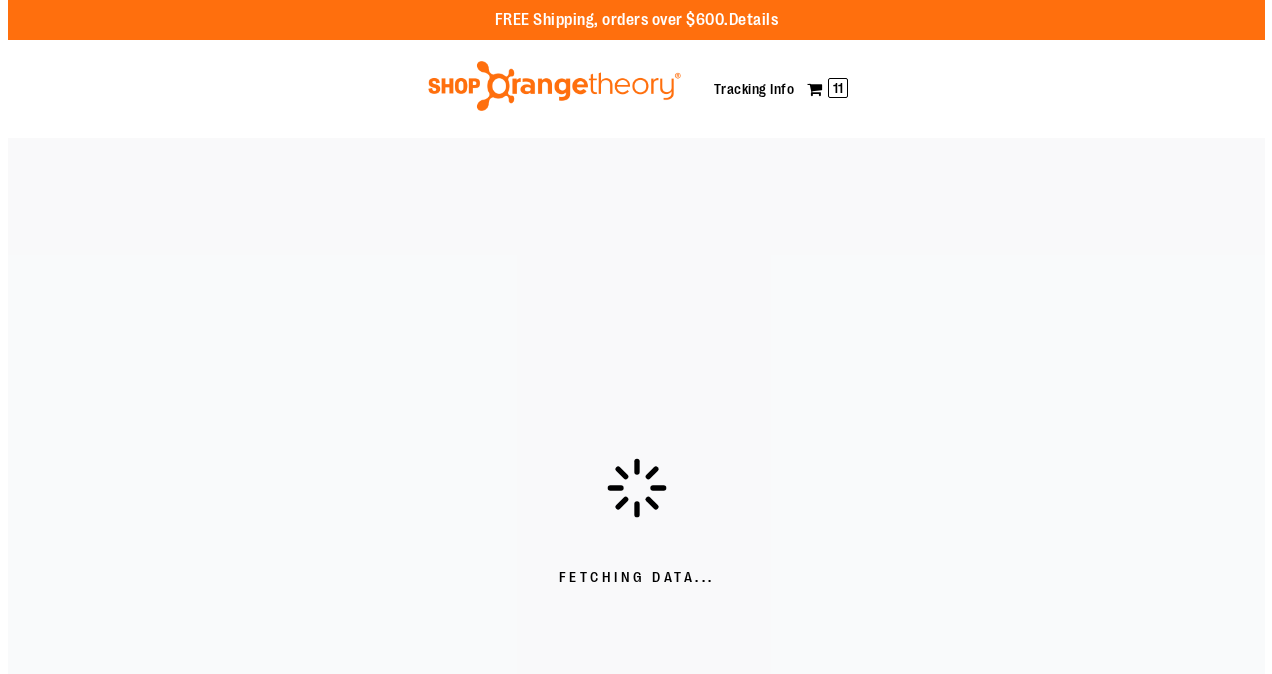 scroll, scrollTop: 0, scrollLeft: 0, axis: both 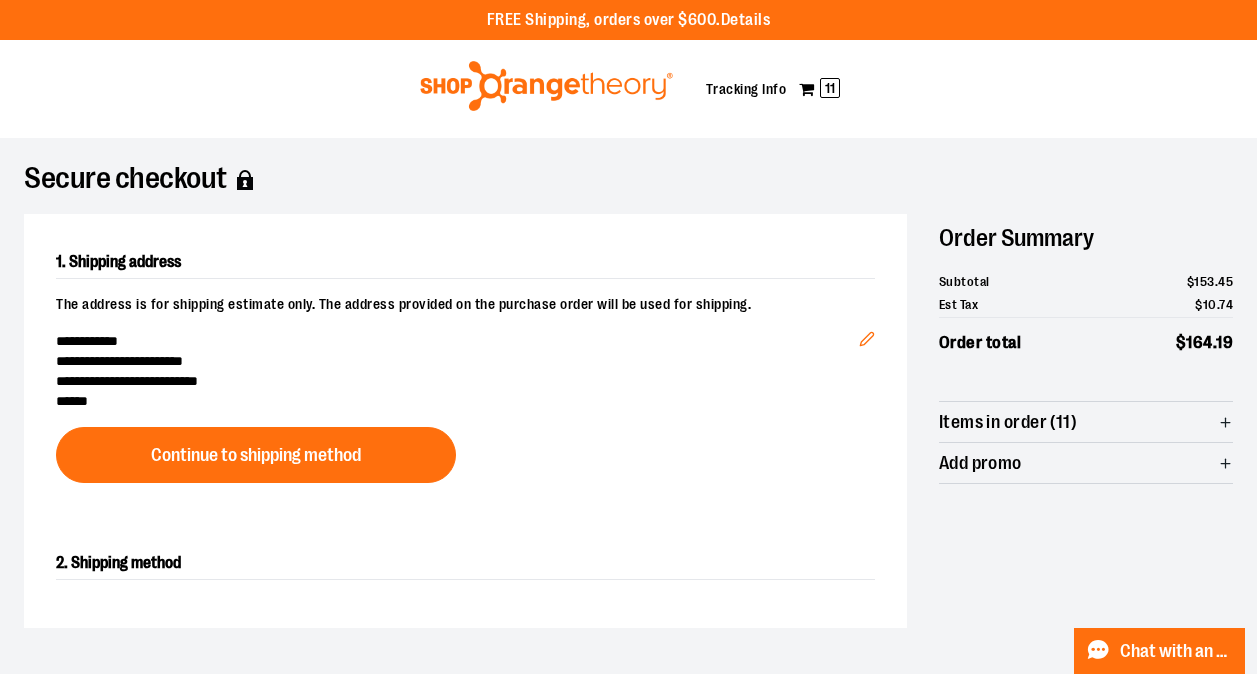 click at bounding box center [628, 674] 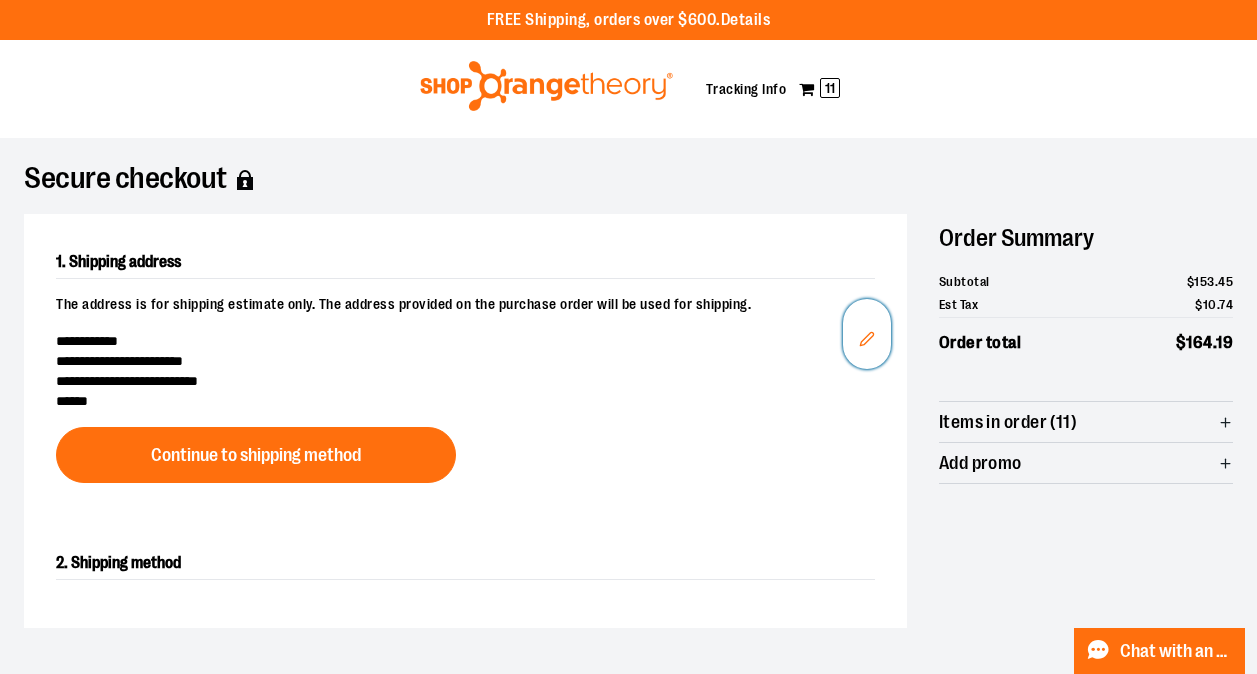 click on "Edit" at bounding box center [867, 334] 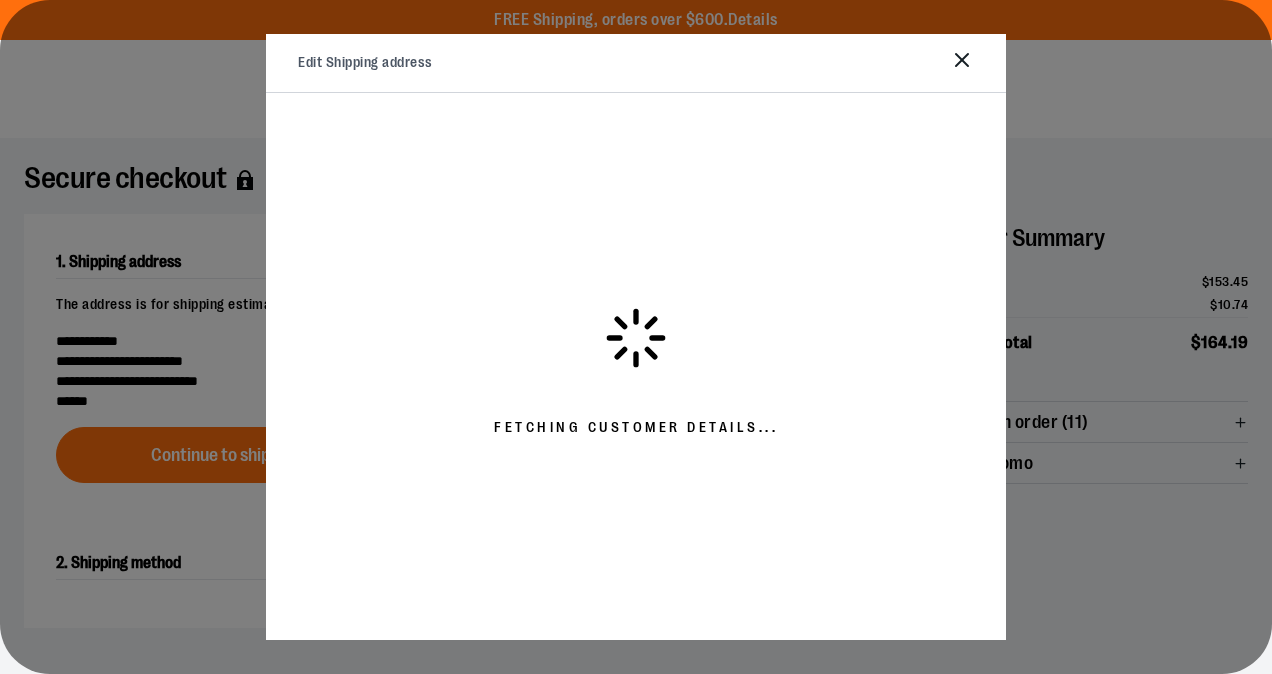 select on "**" 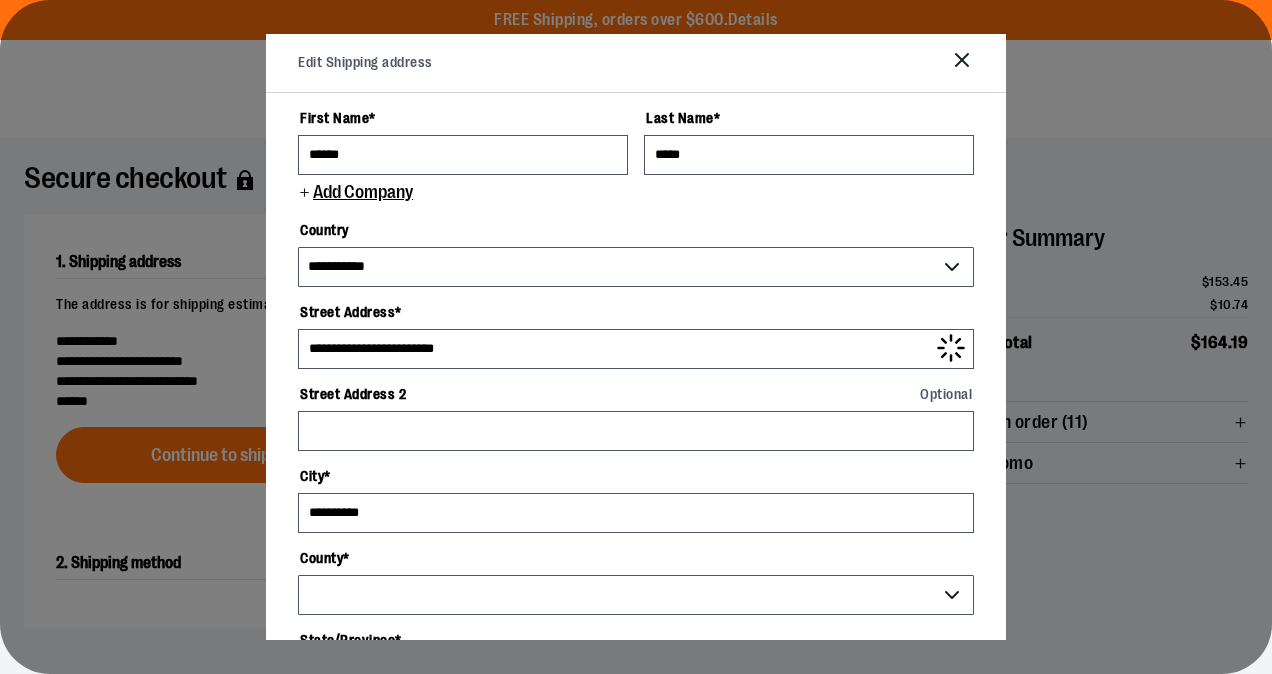 select on "**********" 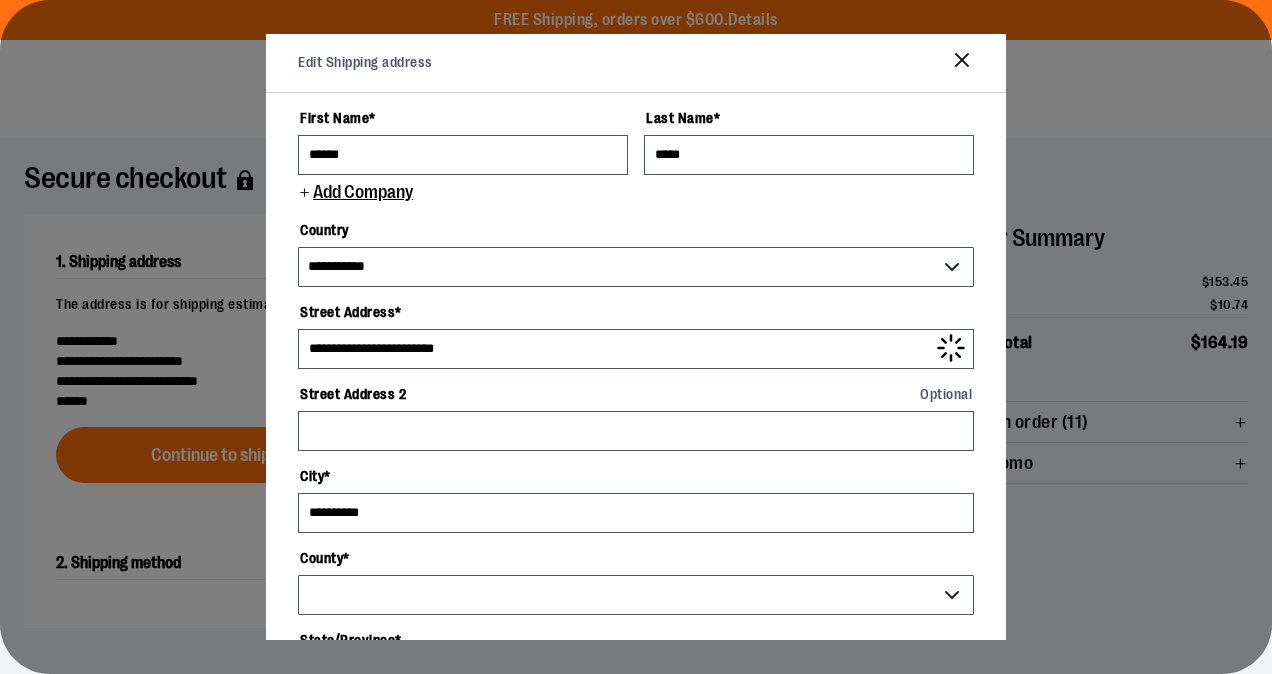 select on "**" 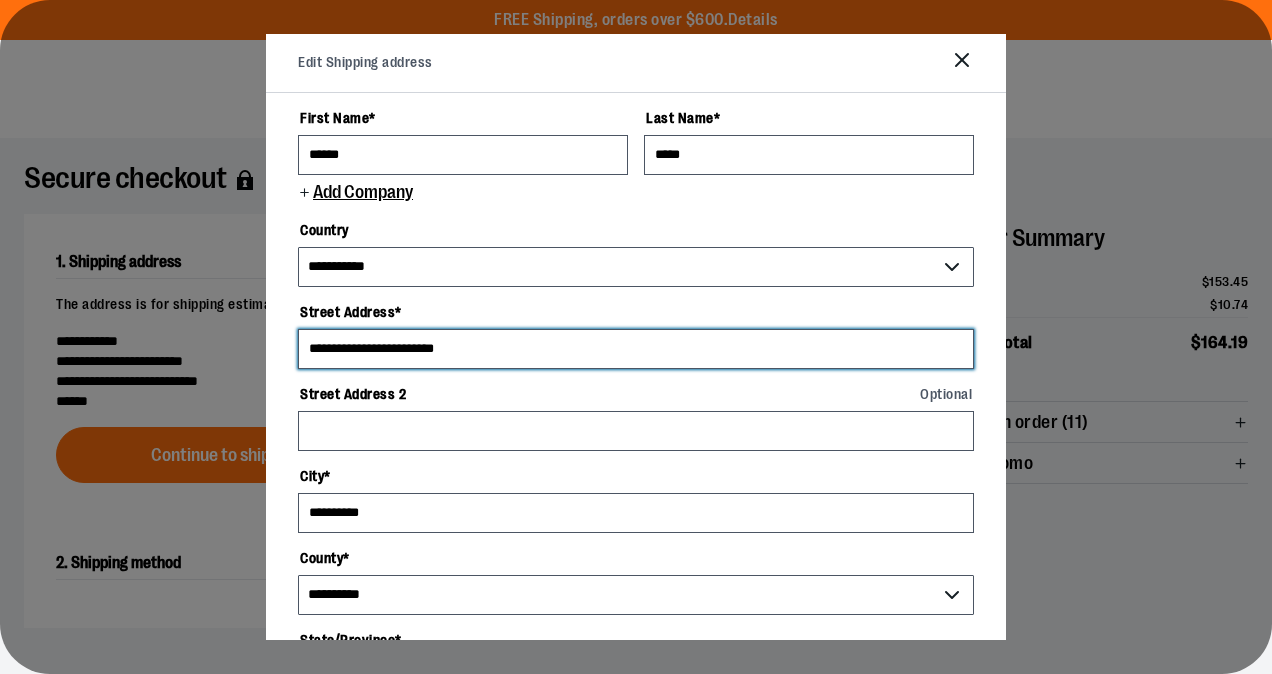 drag, startPoint x: 549, startPoint y: 353, endPoint x: 338, endPoint y: 372, distance: 211.85373 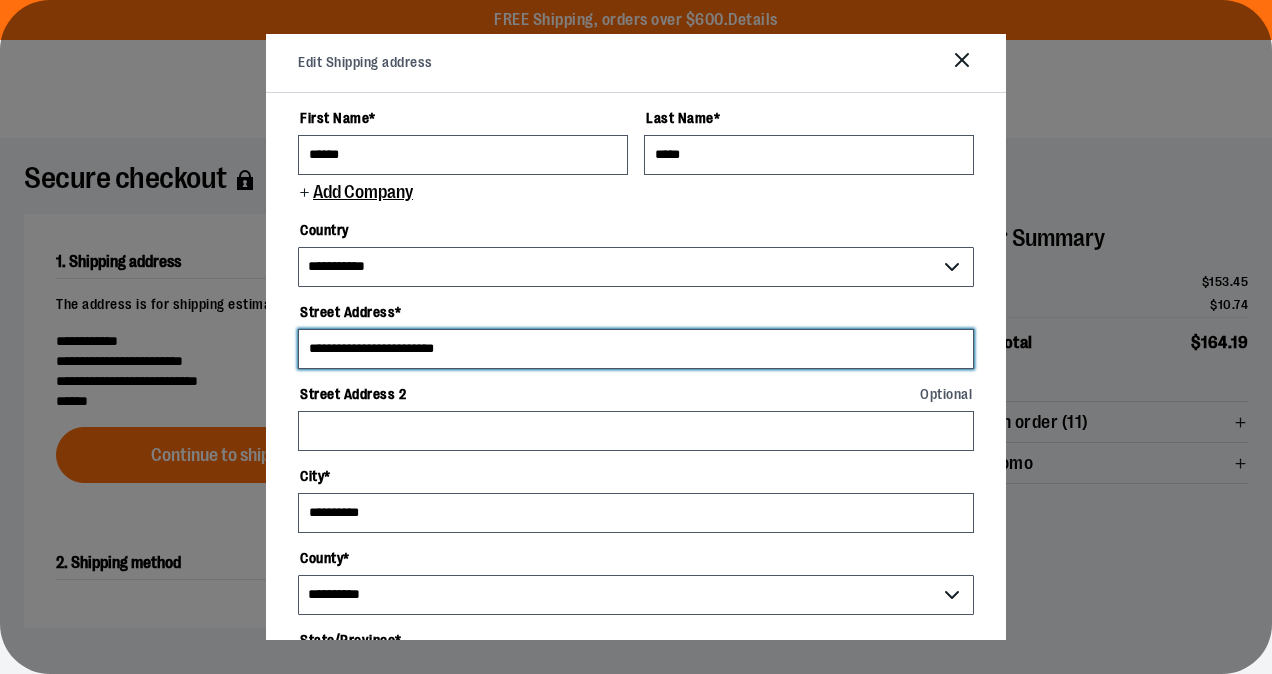 drag, startPoint x: 503, startPoint y: 341, endPoint x: 235, endPoint y: 344, distance: 268.01678 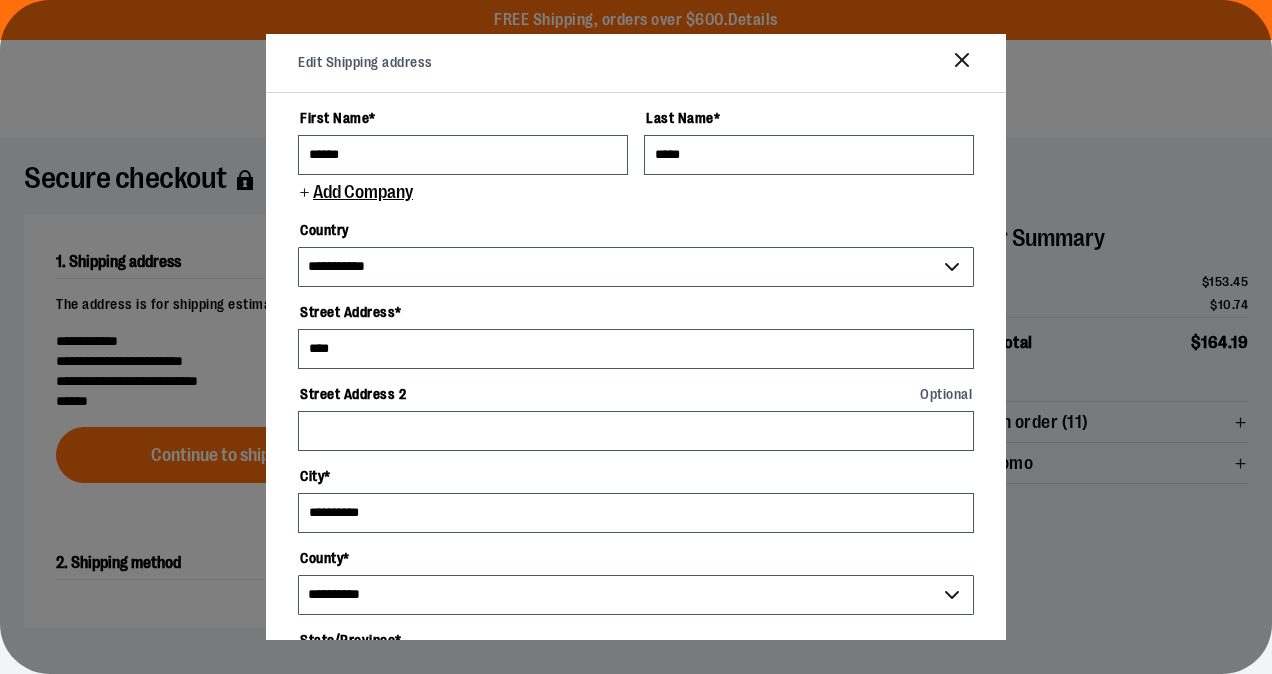 drag, startPoint x: 235, startPoint y: 344, endPoint x: 408, endPoint y: 346, distance: 173.01157 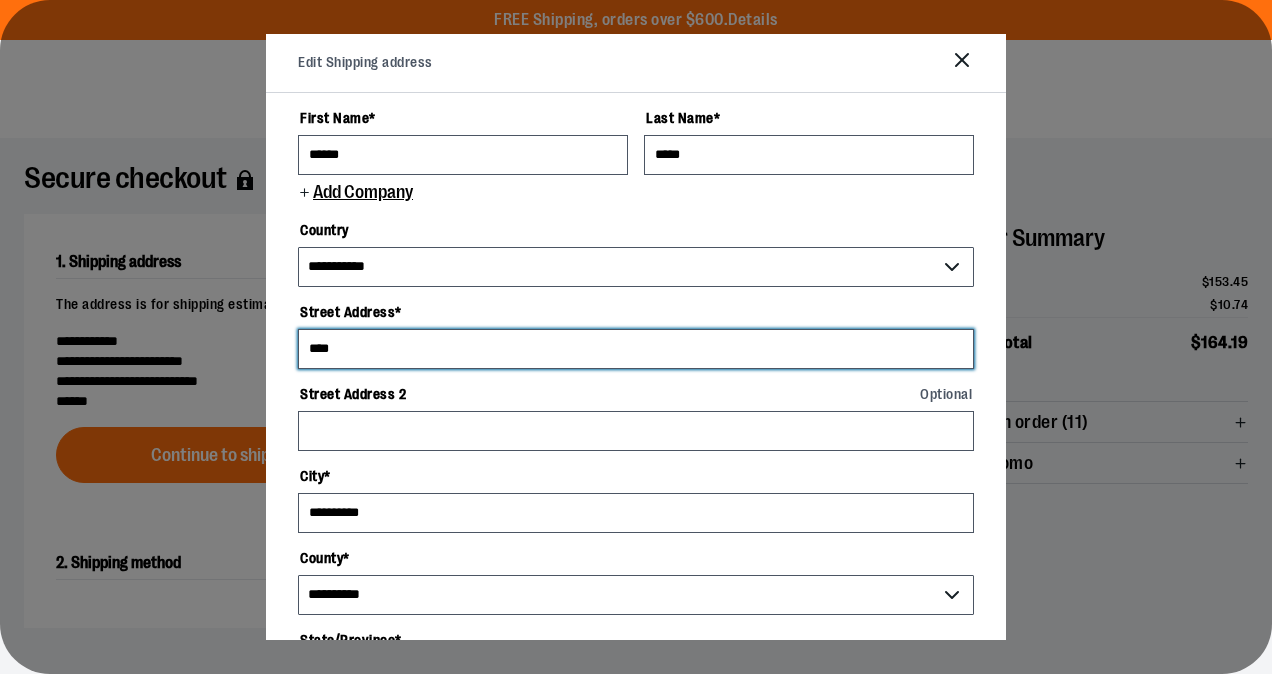 click on "****" at bounding box center (636, 349) 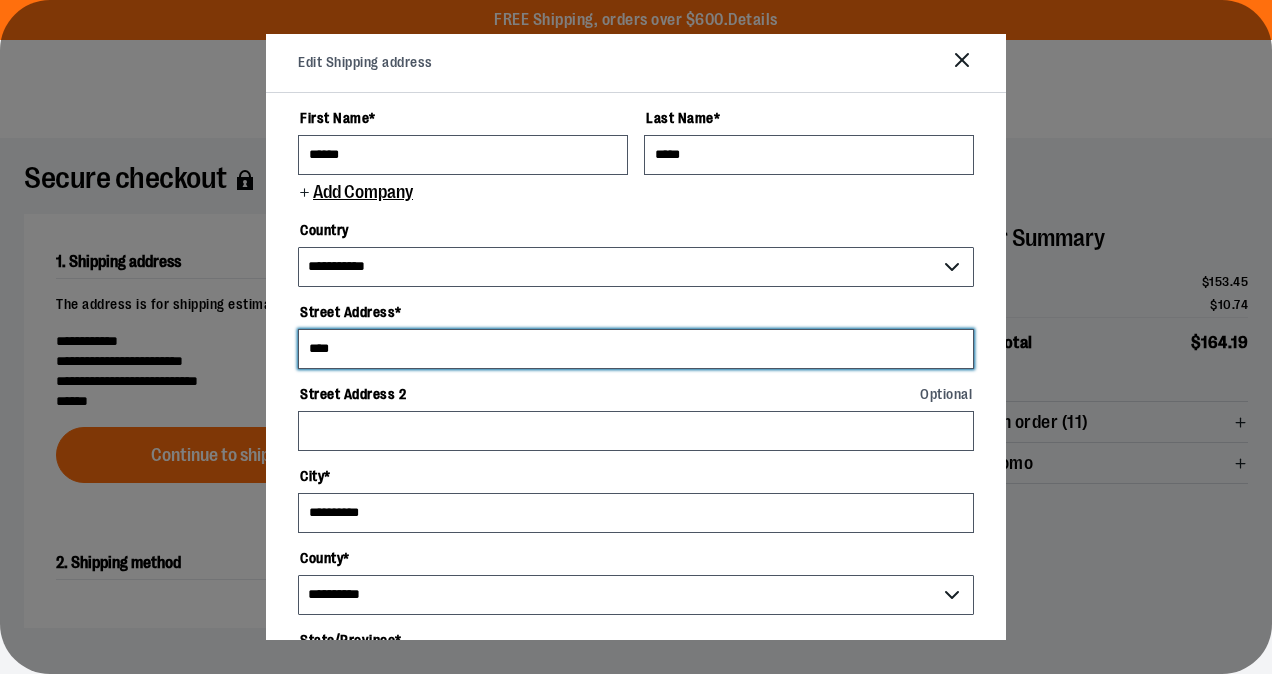 type on "**********" 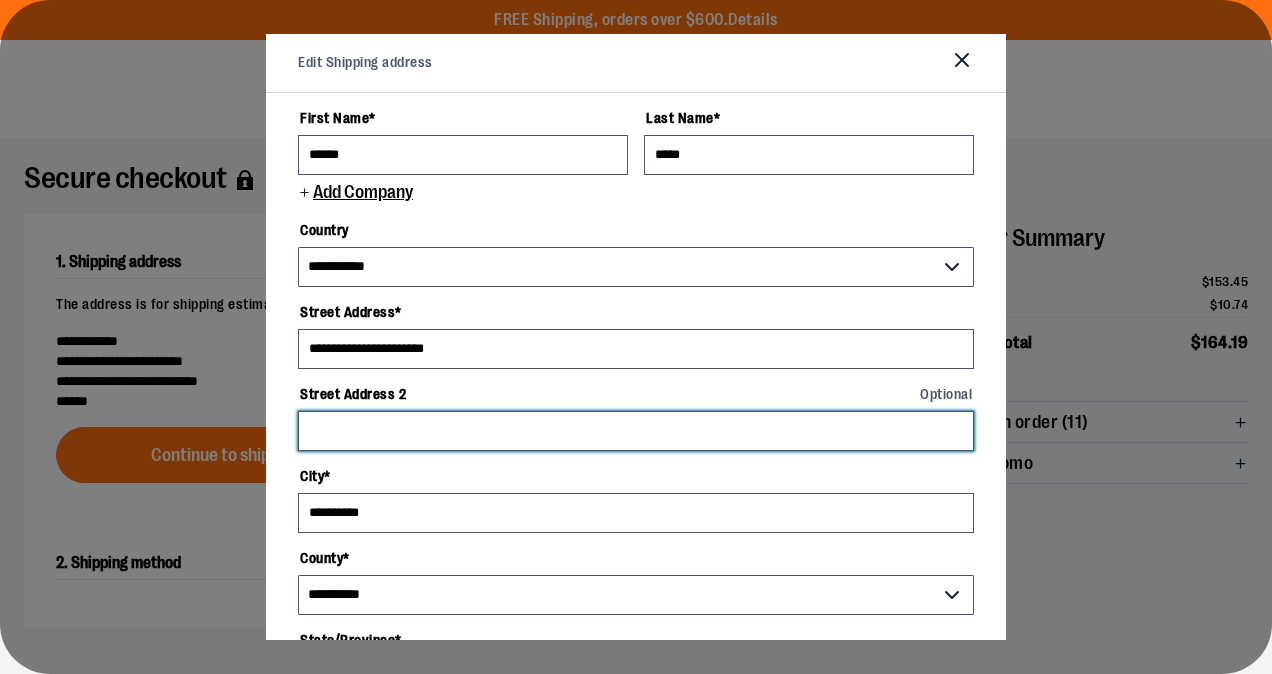 type on "*********" 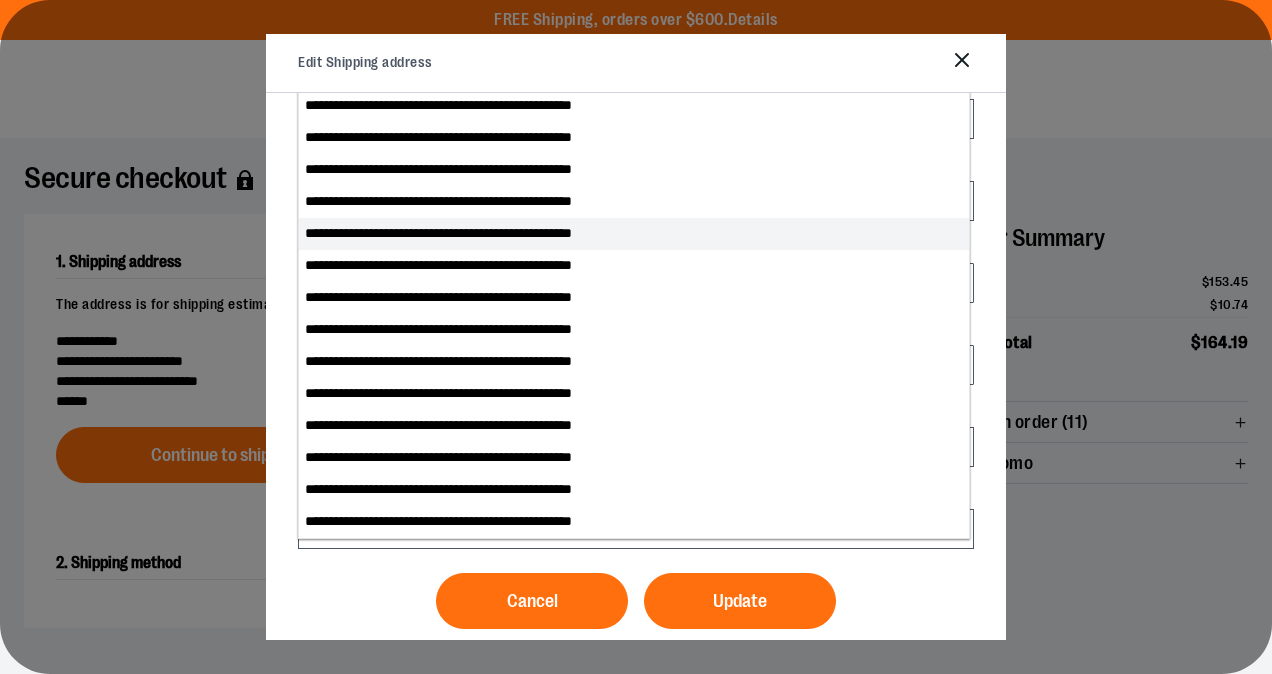 scroll, scrollTop: 321, scrollLeft: 0, axis: vertical 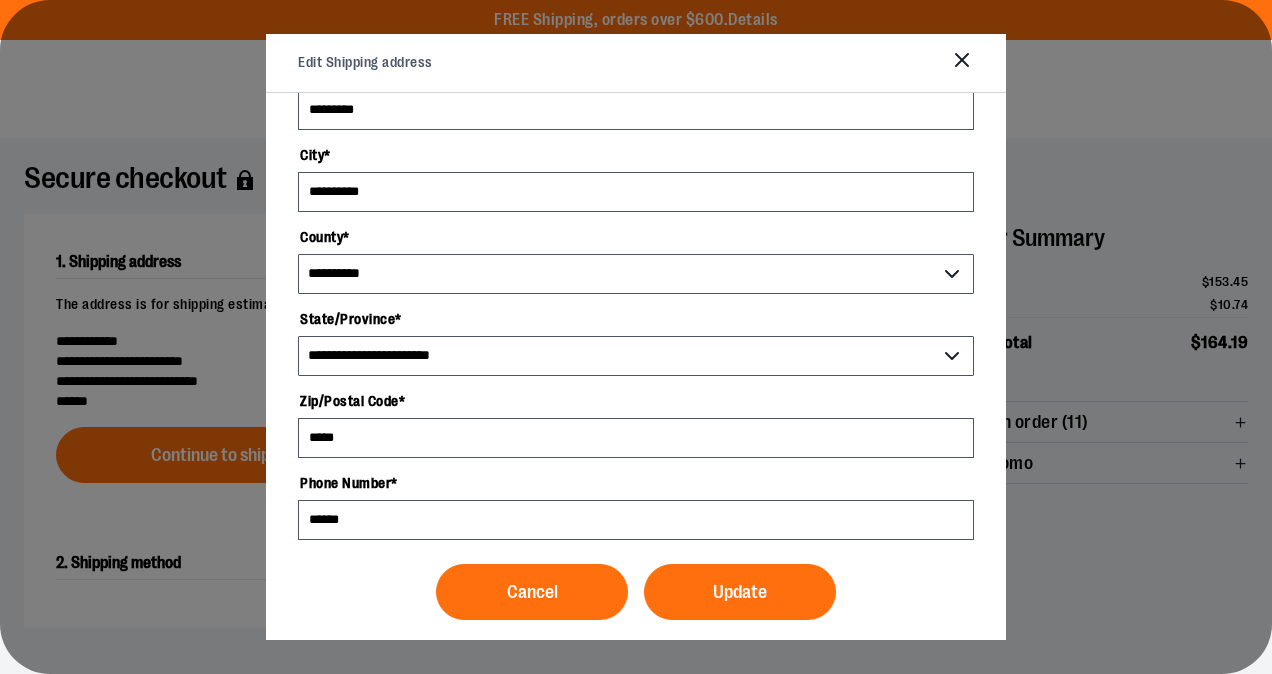 click on "**********" at bounding box center [636, 367] 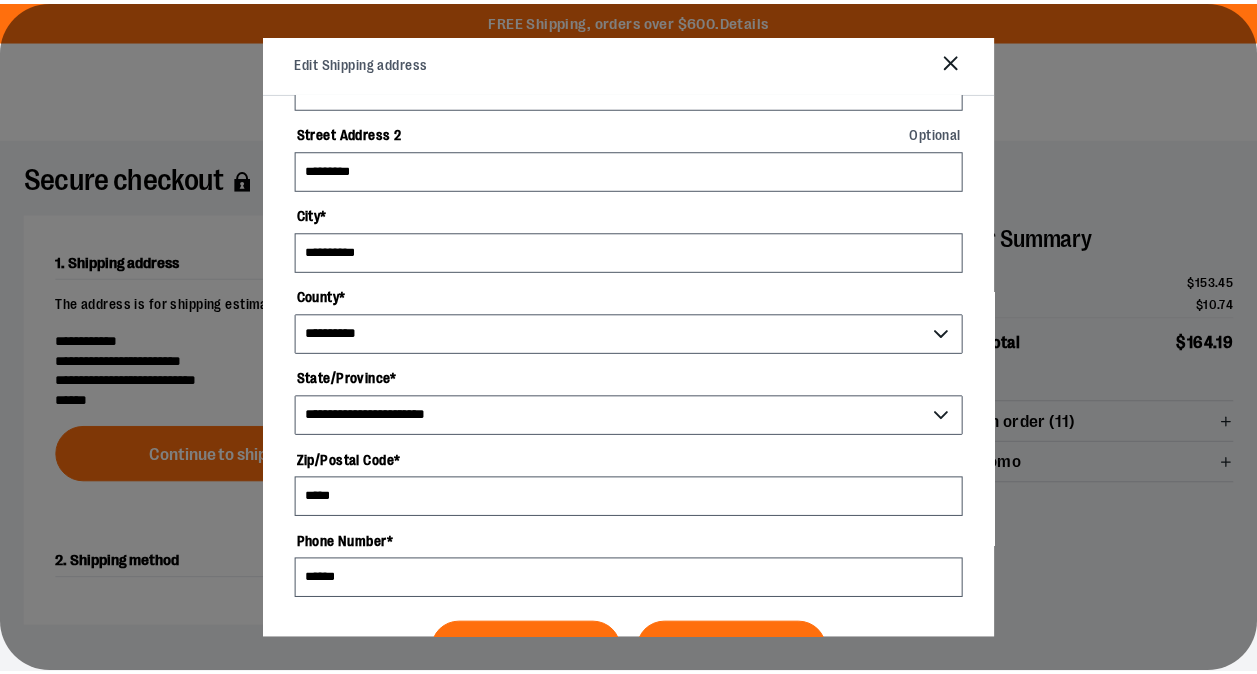 scroll, scrollTop: 331, scrollLeft: 0, axis: vertical 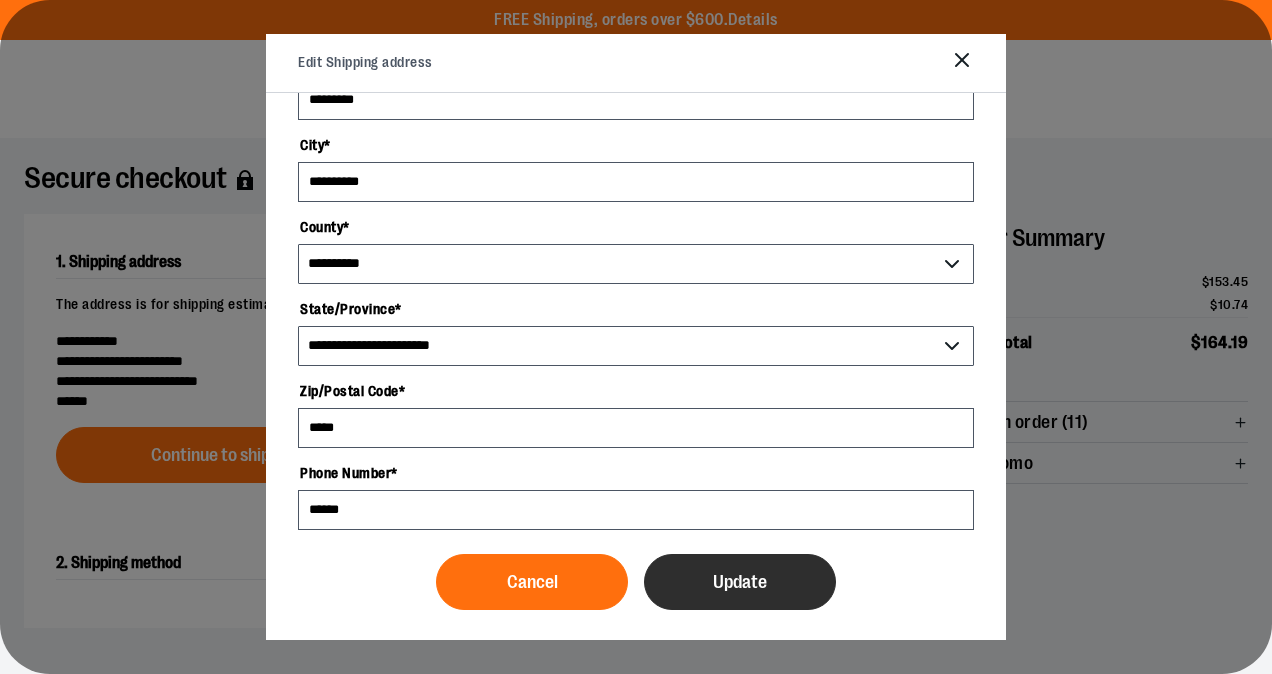 click on "Update" at bounding box center (740, 582) 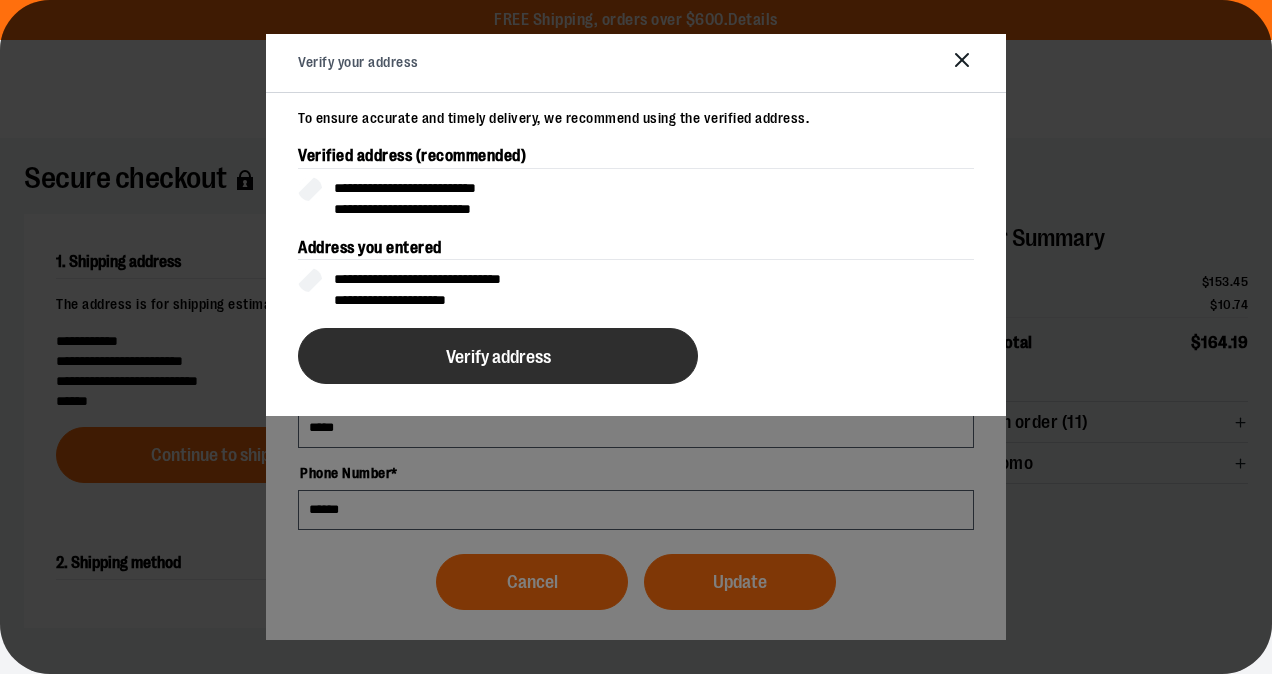 click on "Verify address" at bounding box center (498, 356) 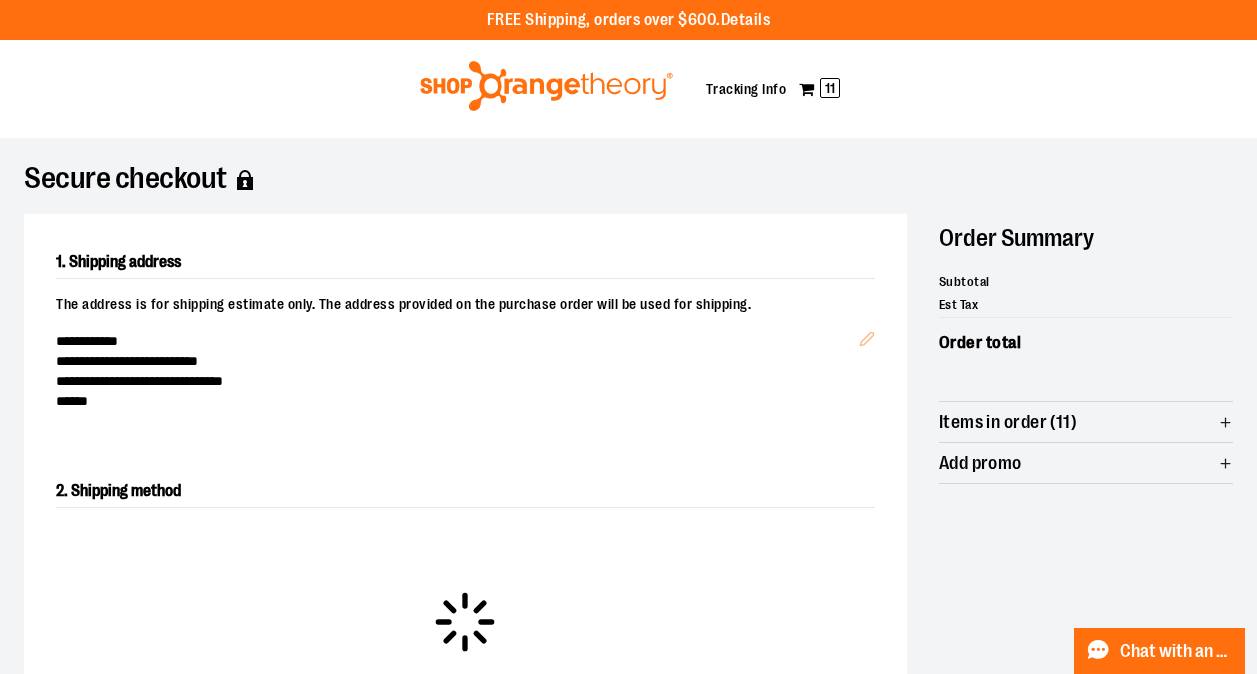 scroll, scrollTop: 0, scrollLeft: 0, axis: both 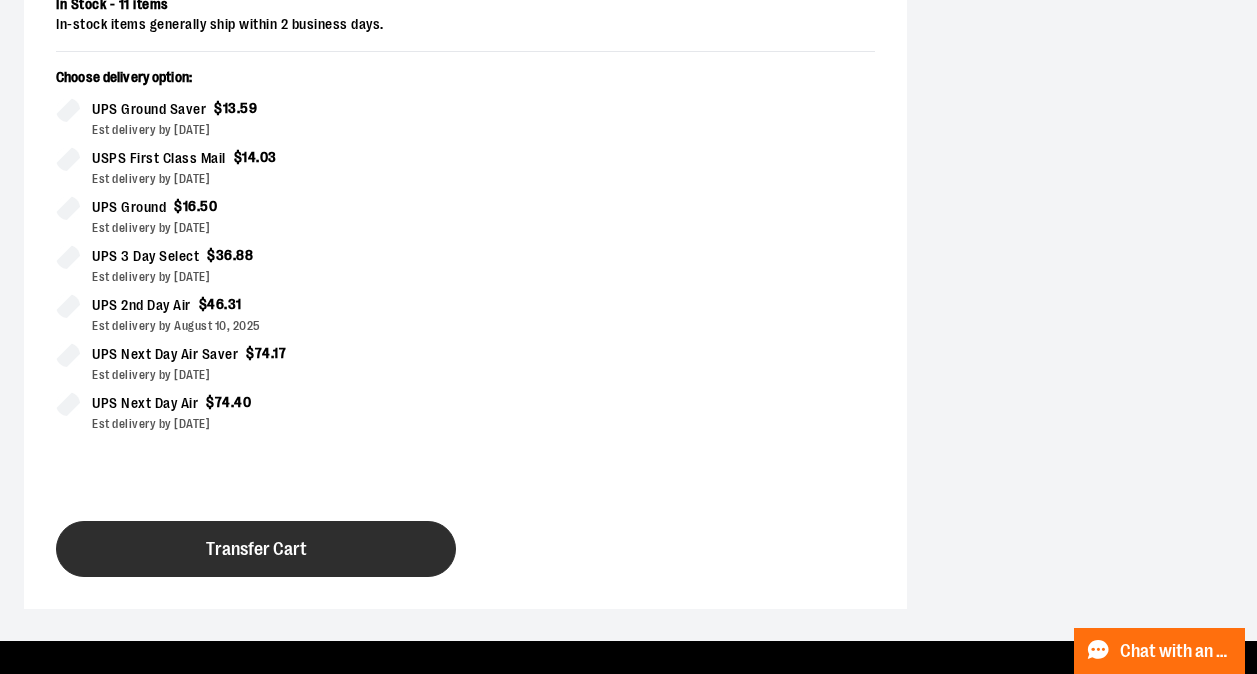 click on "Transfer Cart" at bounding box center (256, 549) 